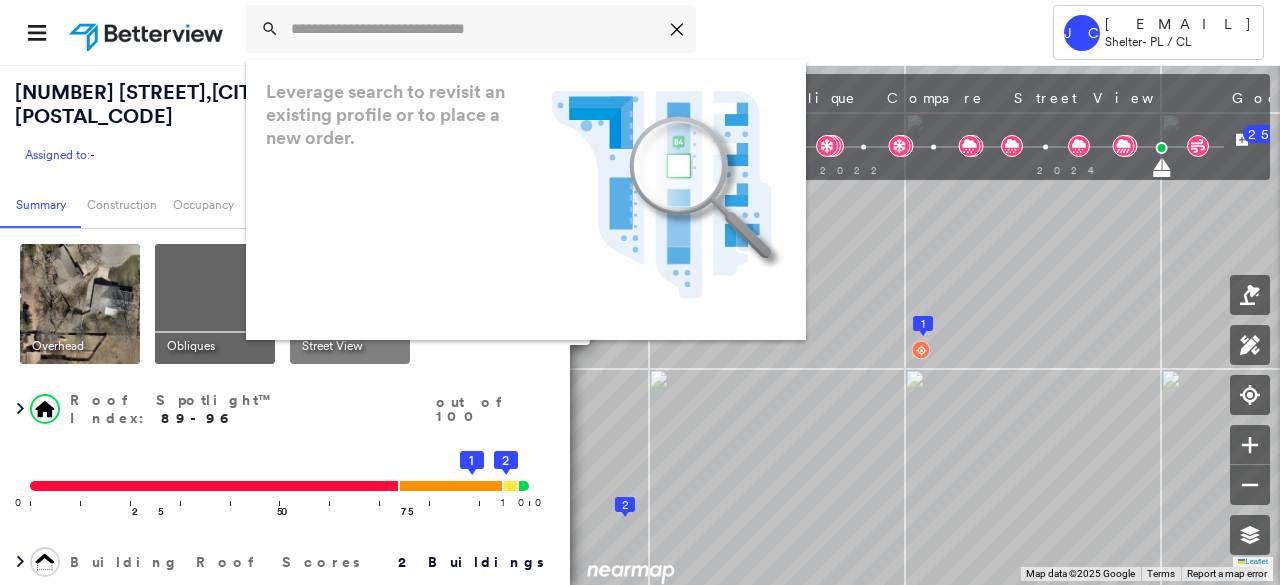 scroll, scrollTop: 0, scrollLeft: 0, axis: both 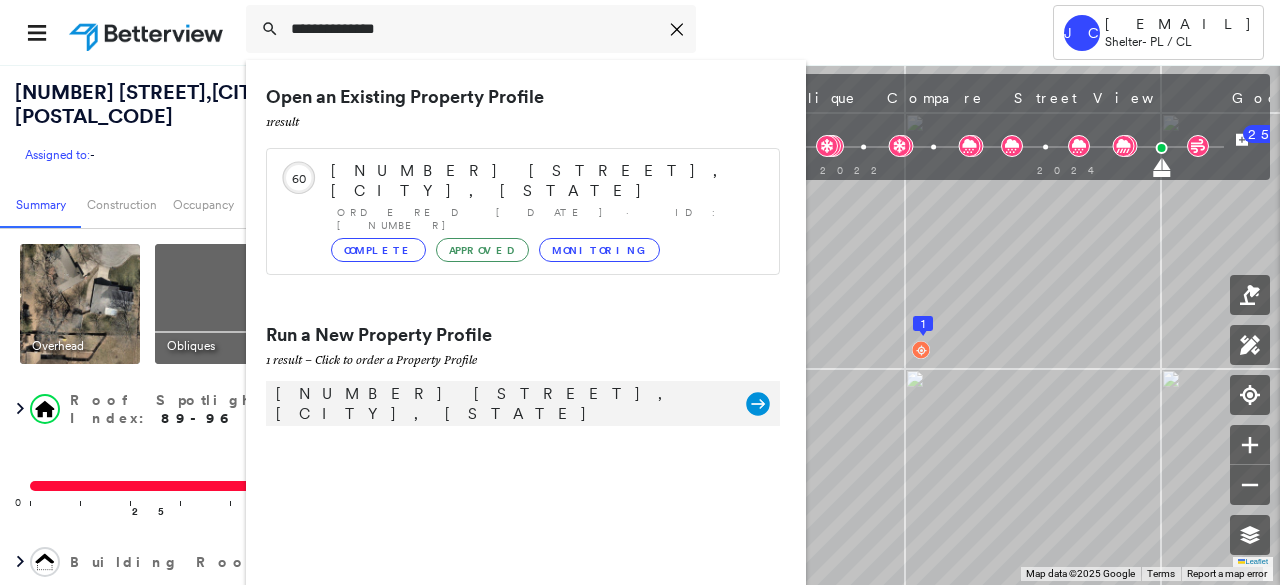 type on "**********" 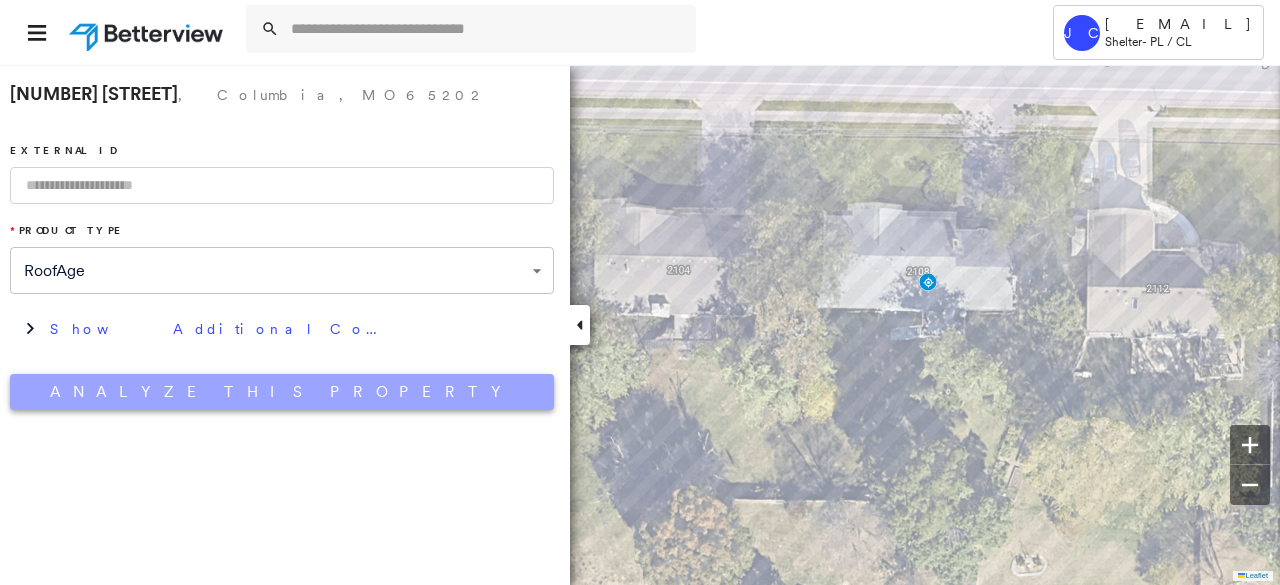 click on "Analyze This Property" at bounding box center [282, 392] 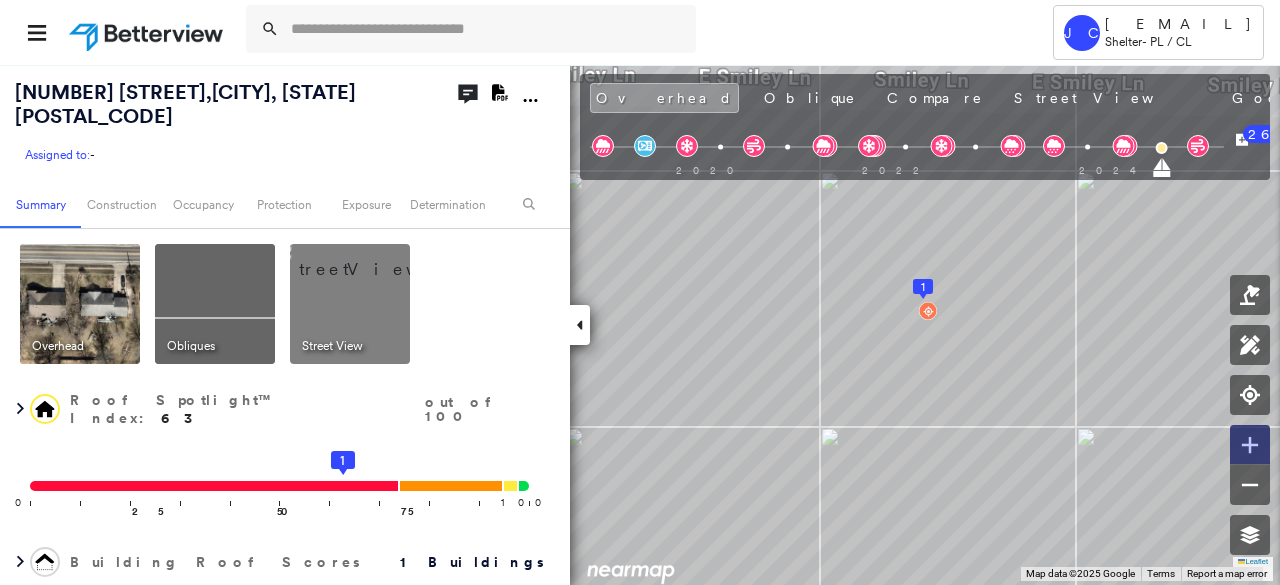 click 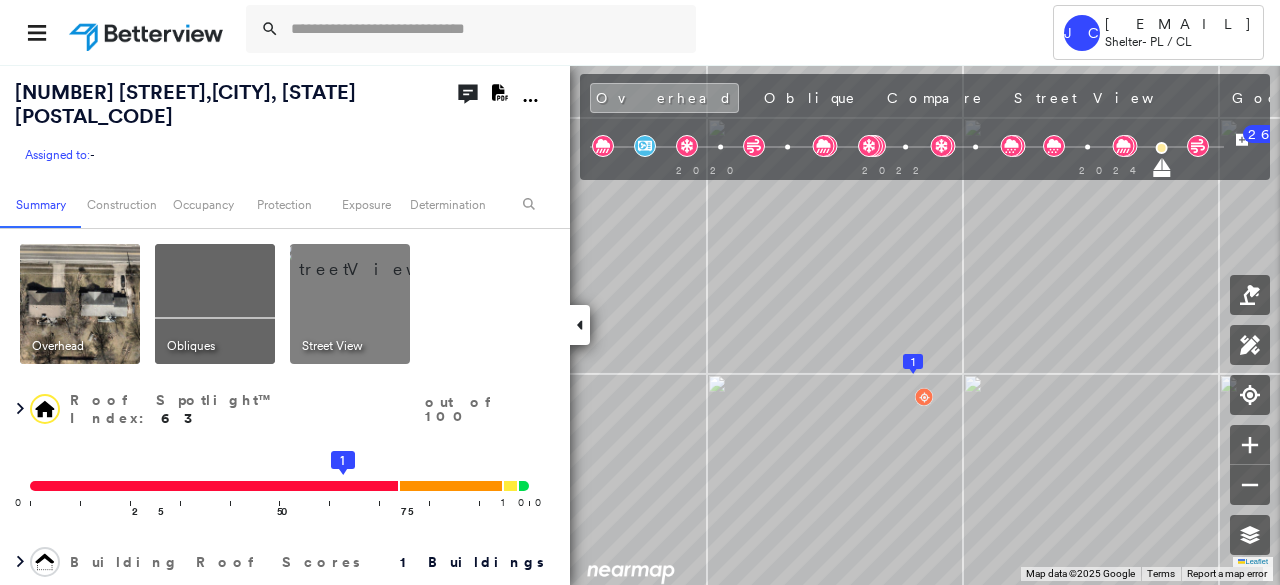 click at bounding box center [215, 304] 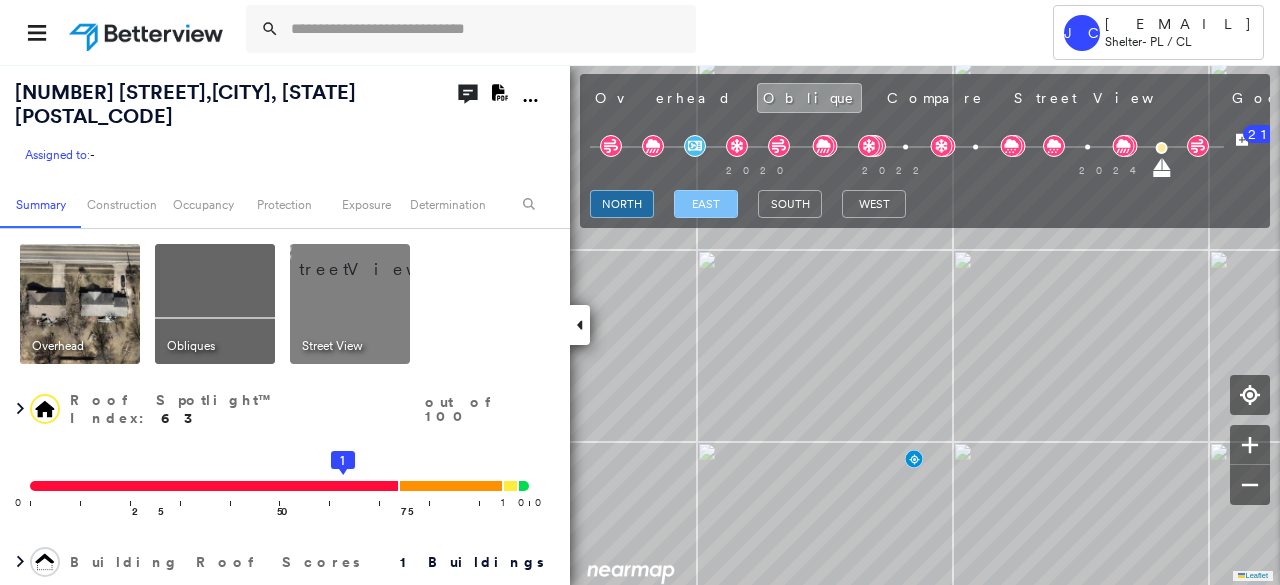 click on "east" at bounding box center [706, 204] 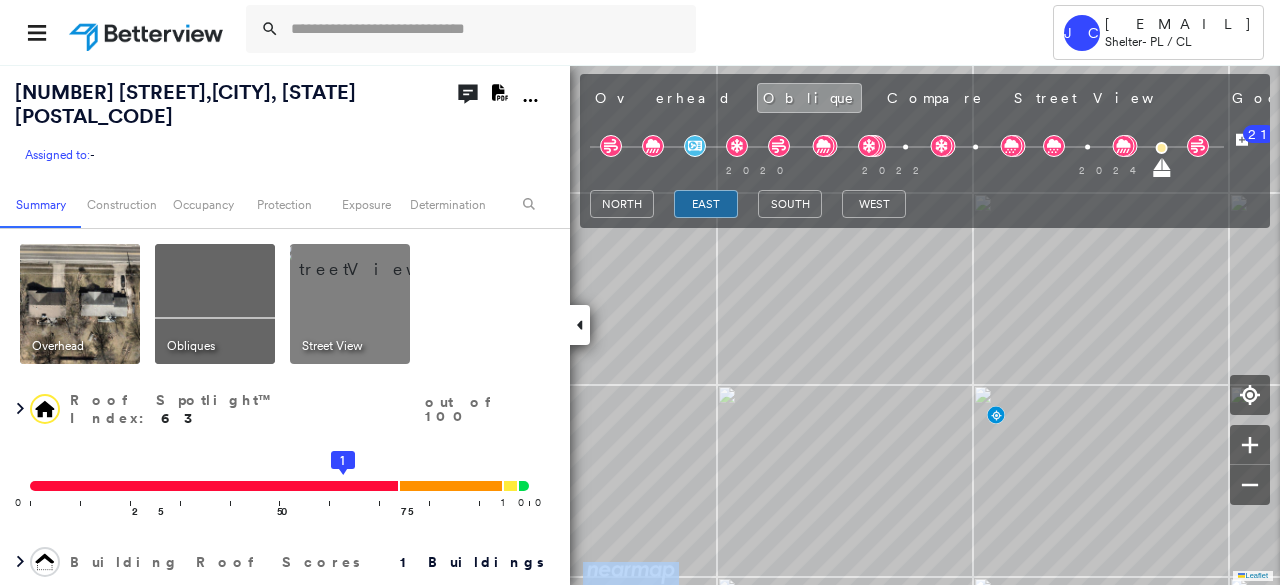 click on "1 Building 1 : 9+ years Roof Size & Shape : 1 building - Gable | Asphalt Shingle BuildZoom - Building Permit Data and Analysis Occupancy Place Detail Protection Exposure Fire Path FEMA Risk Index Hail Claim Predictor: Most Risky 1 out of 5 Wind Claim Predictor: Most Risky 1 out of 5 Hurricane Regional Hazard: 3 out of 5 Wildfire Tree Fall Risk: Present Determination Flags : 2 (0 cleared, 2 uncleared) Uncleared Flags (2) MED" at bounding box center [640, 324] 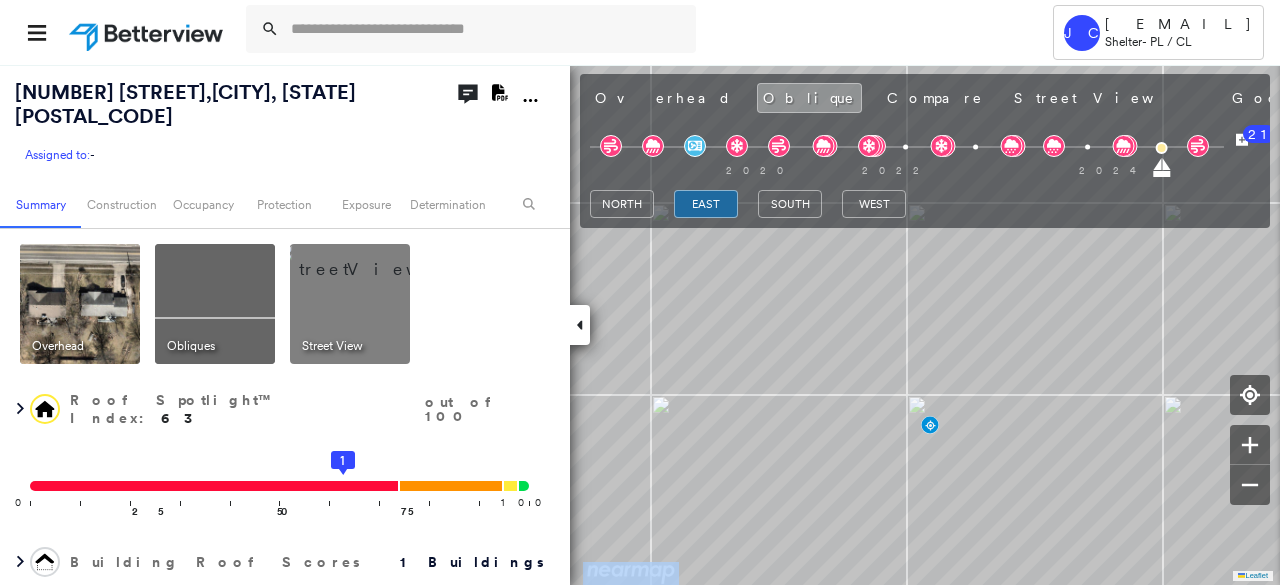 click at bounding box center [374, 259] 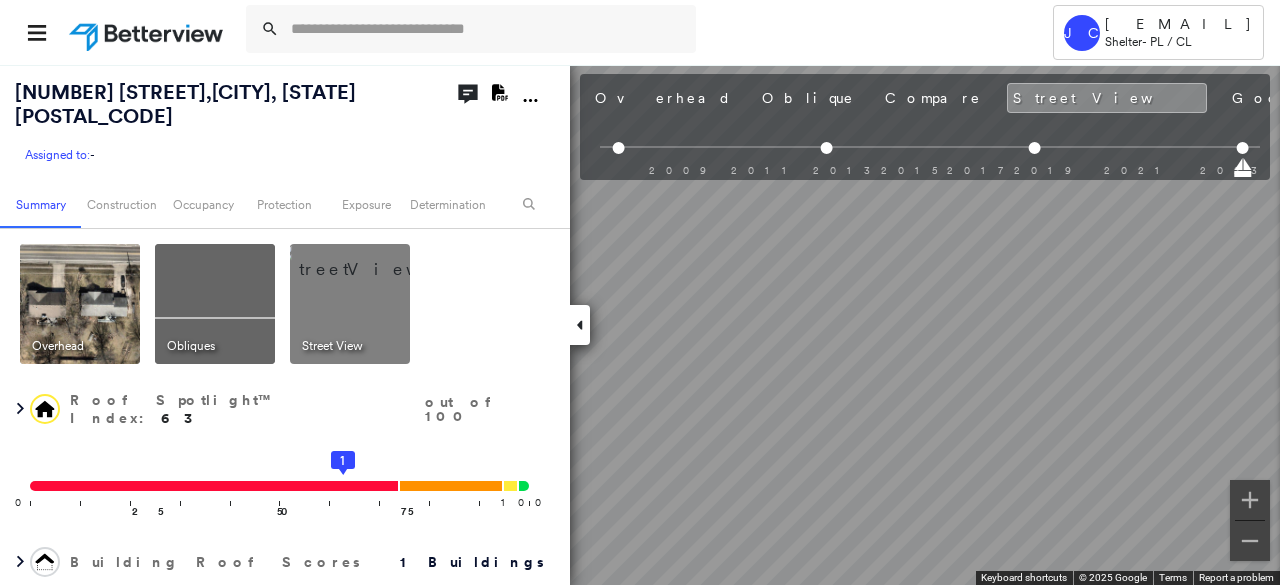 click at bounding box center (215, 304) 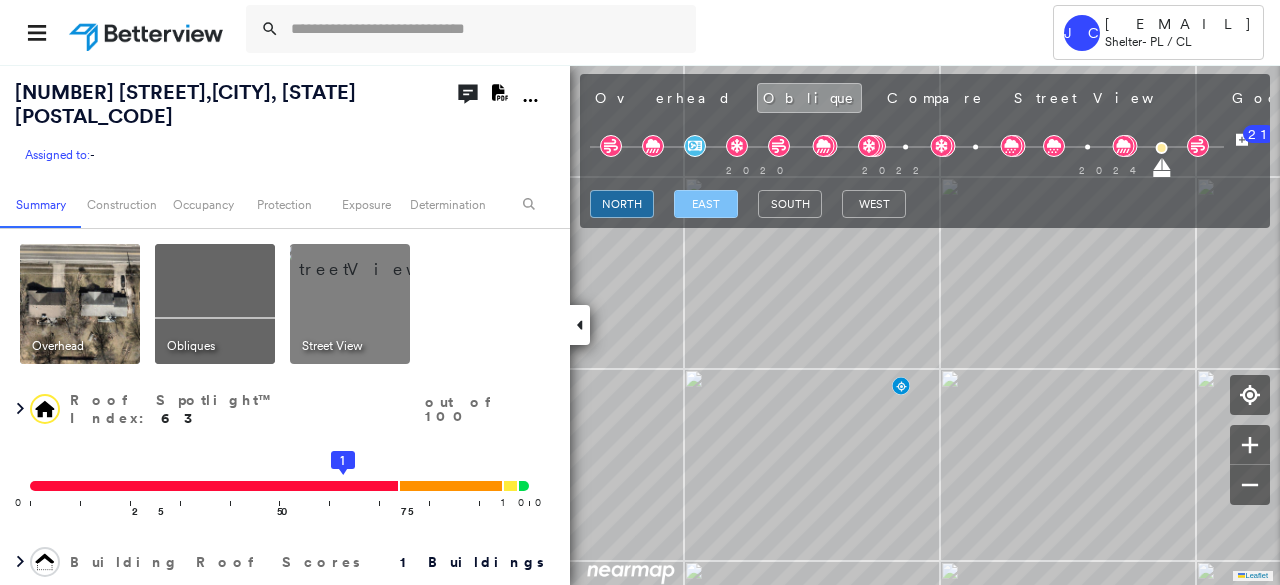 click on "east" at bounding box center [706, 204] 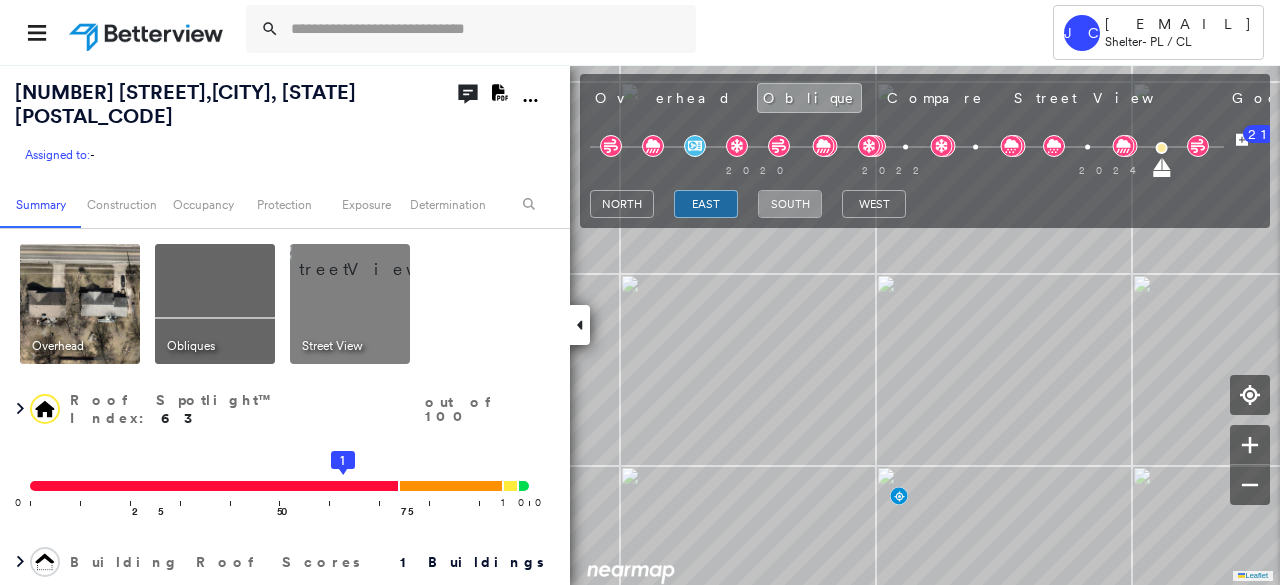 click on "south" at bounding box center (790, 204) 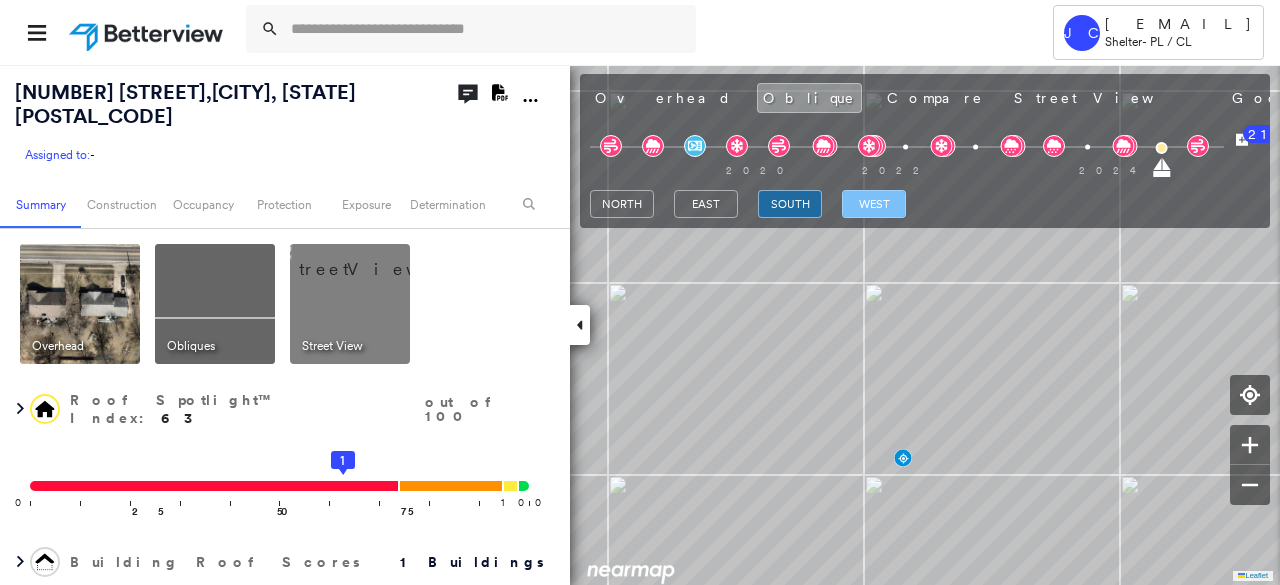 click on "west" at bounding box center [874, 204] 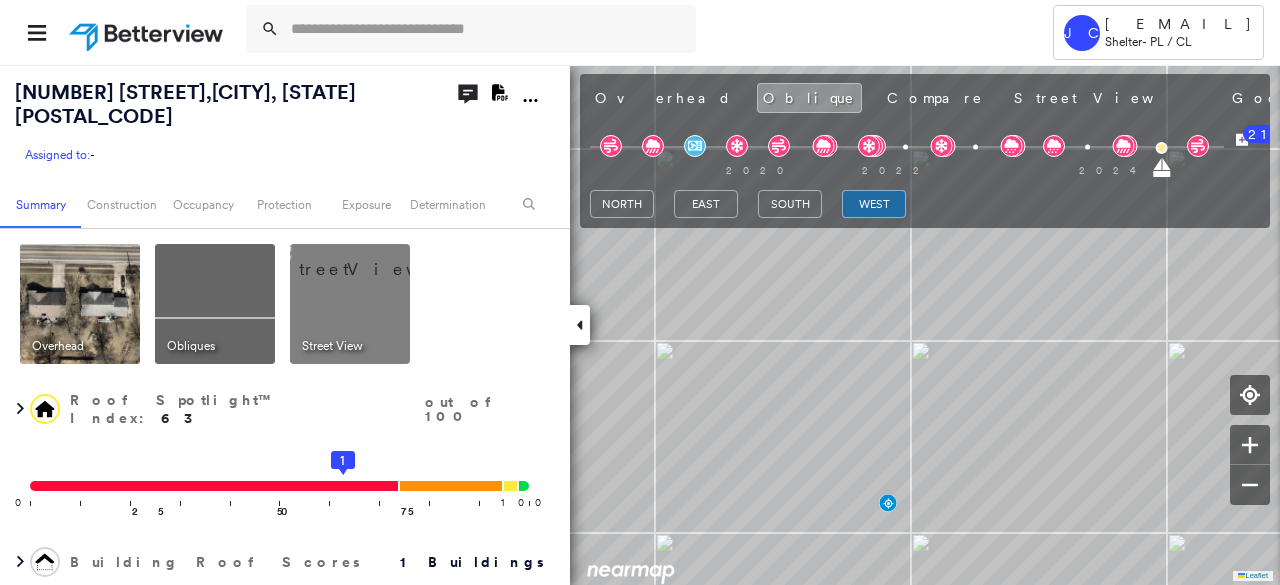 click at bounding box center (80, 304) 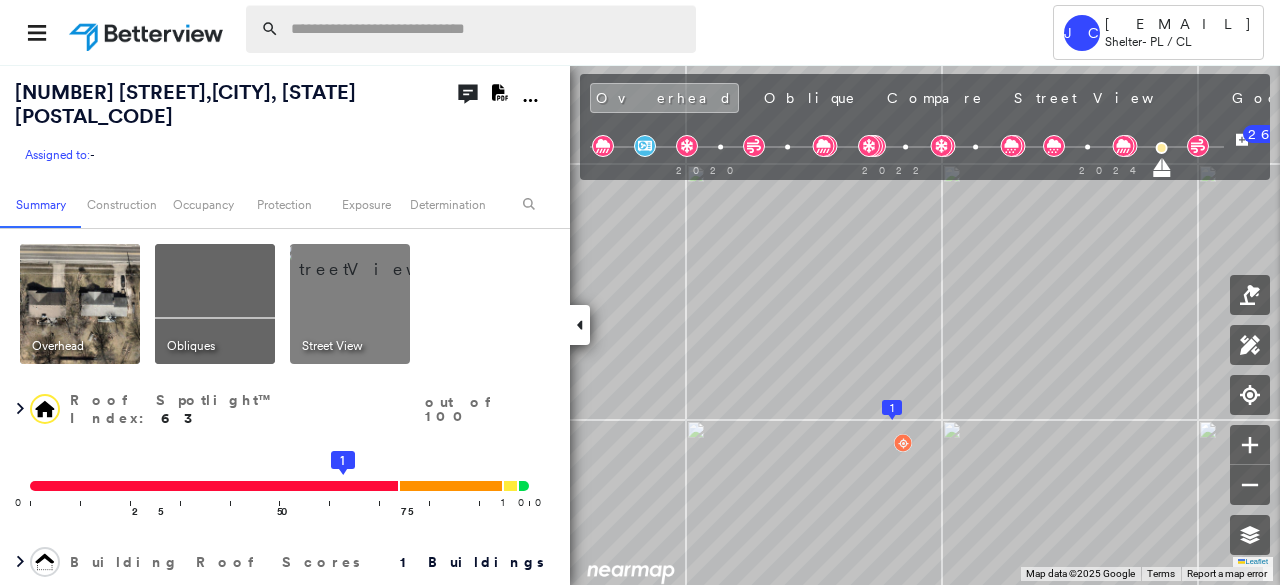 click at bounding box center [487, 29] 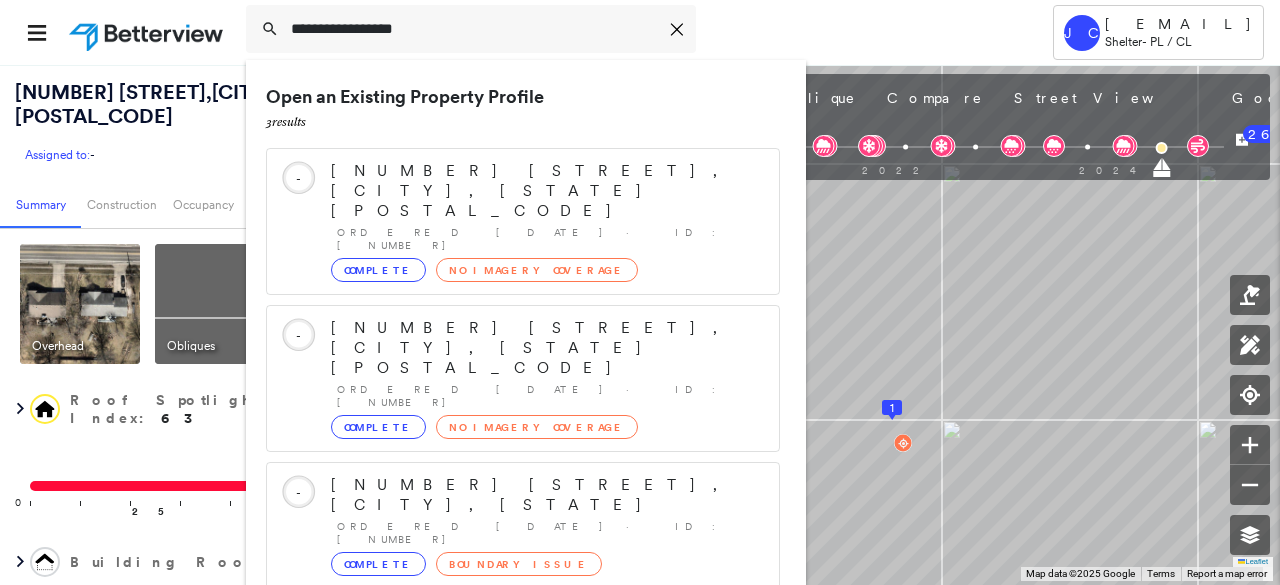 type on "**********" 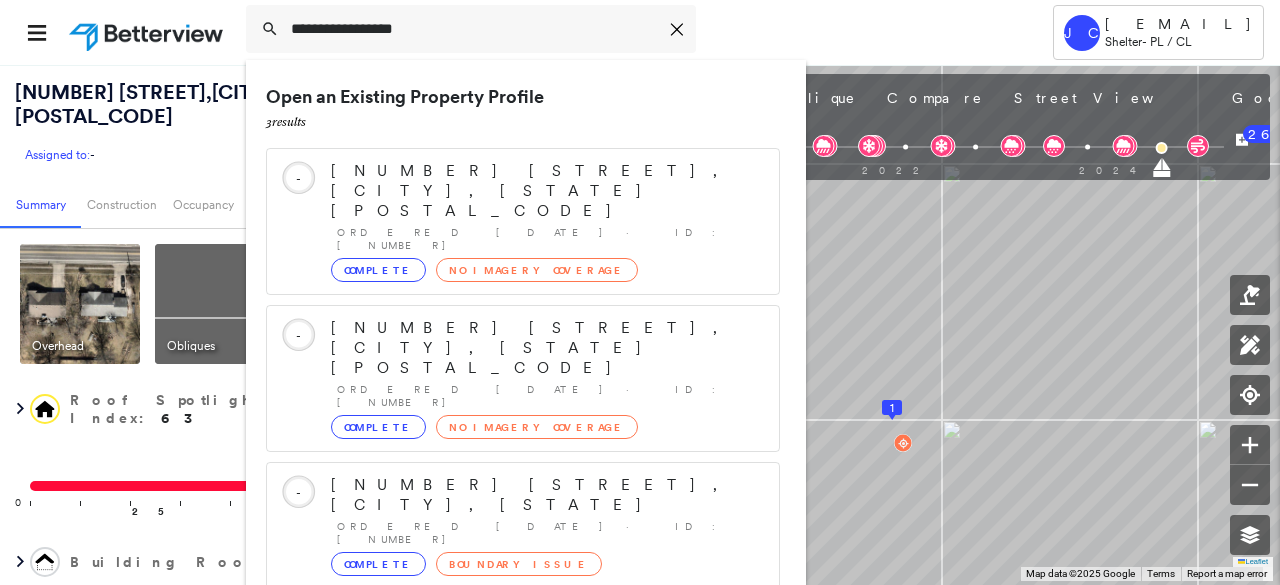 click 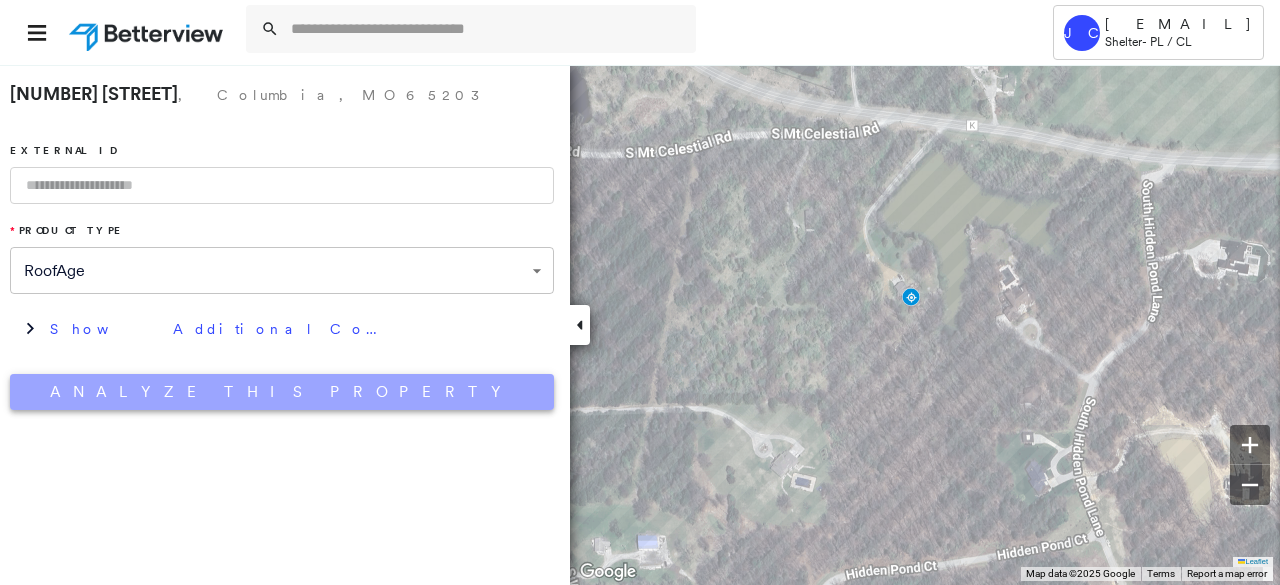click on "Analyze This Property" at bounding box center (282, 392) 